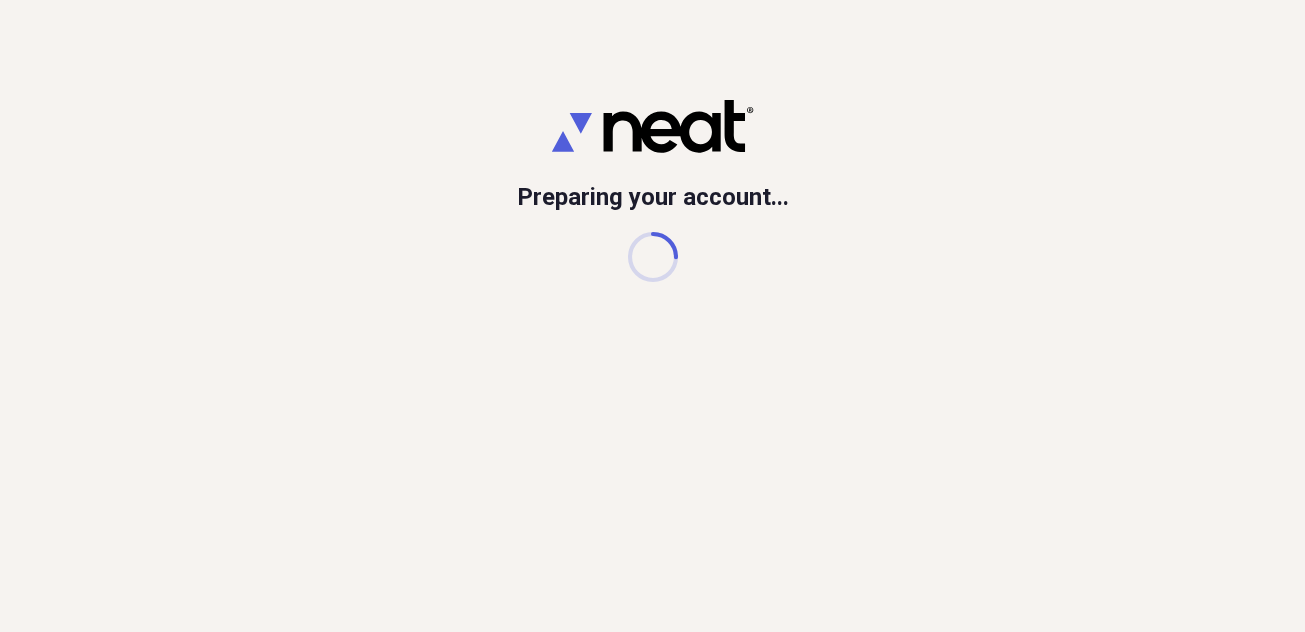 scroll, scrollTop: 0, scrollLeft: 0, axis: both 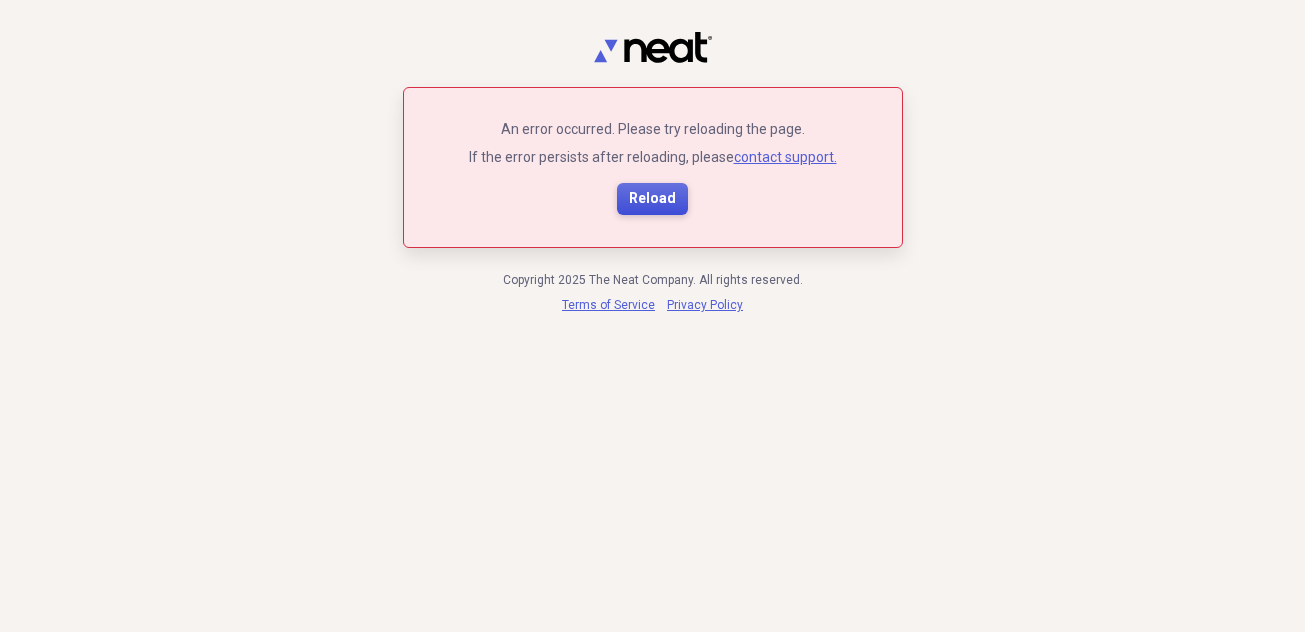 click on "Reload" at bounding box center [652, 199] 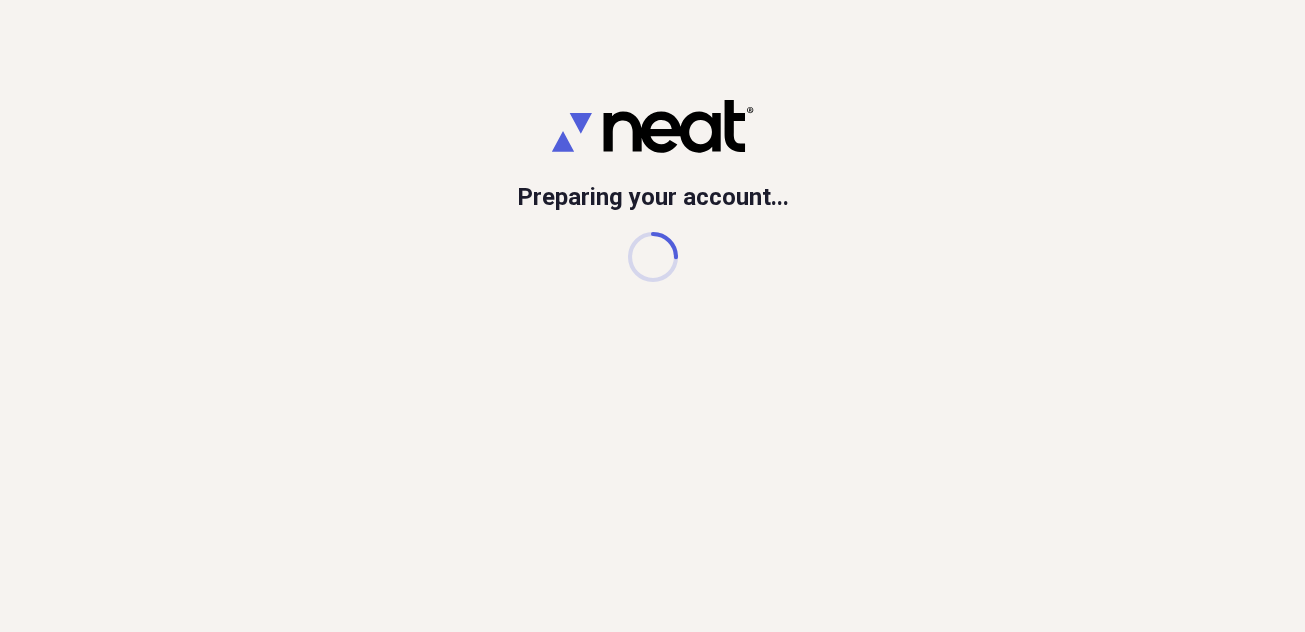 scroll, scrollTop: 0, scrollLeft: 0, axis: both 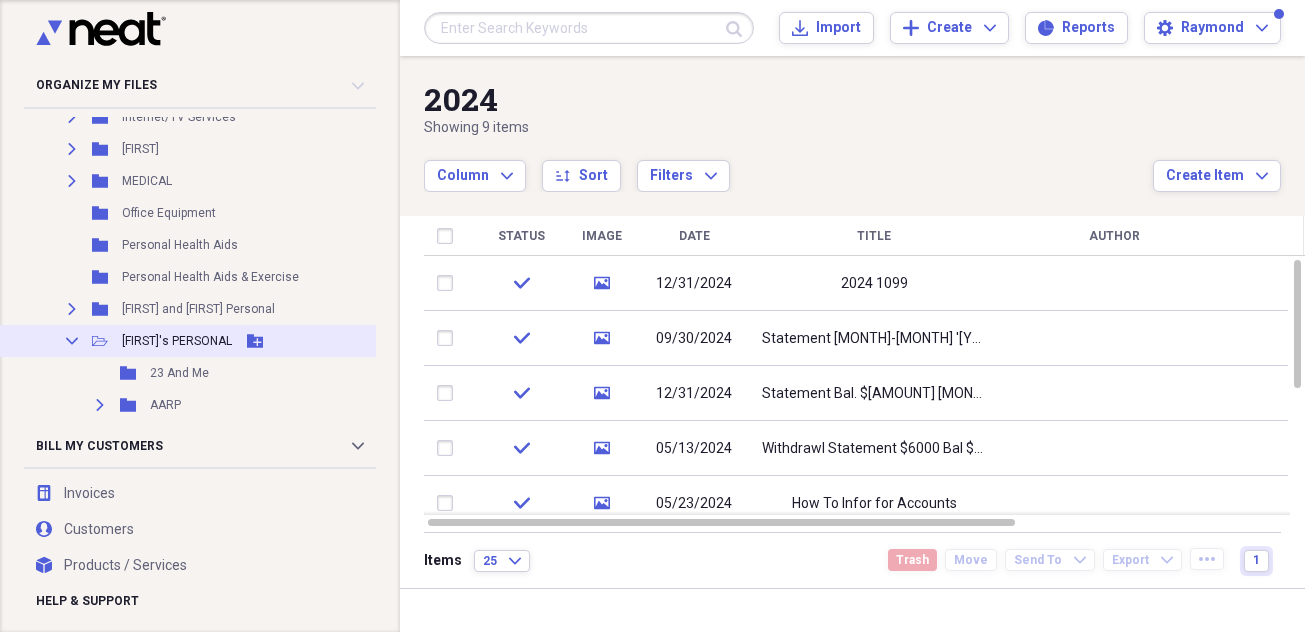 click 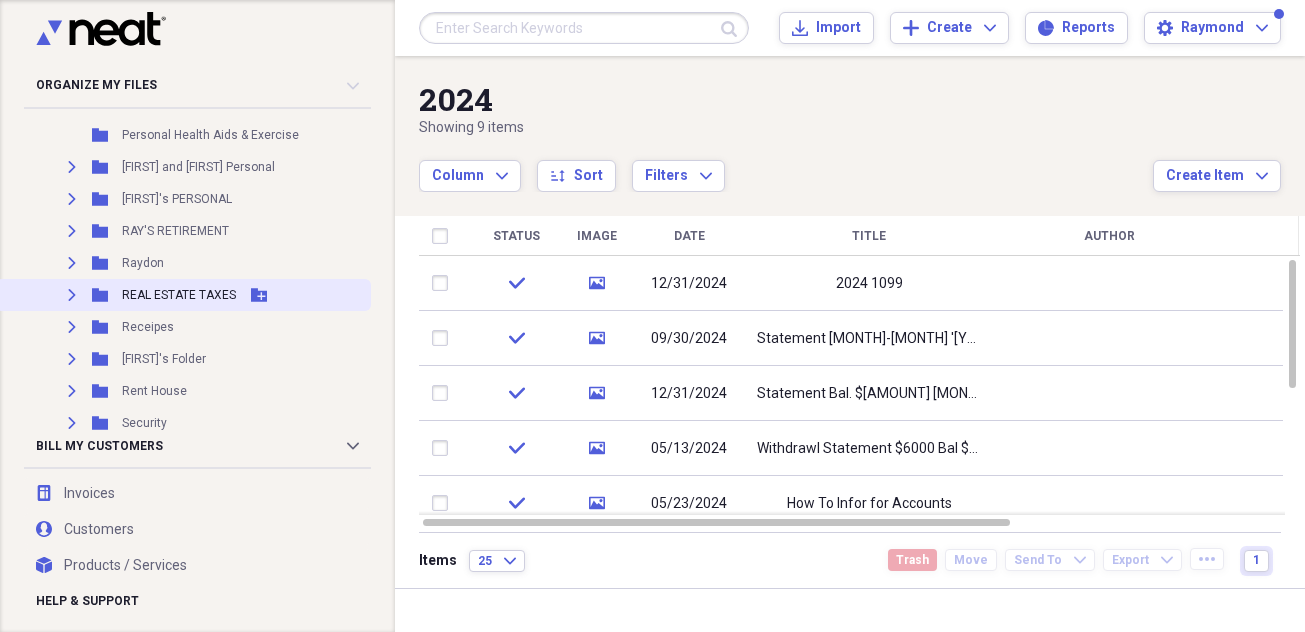 scroll, scrollTop: 1400, scrollLeft: 0, axis: vertical 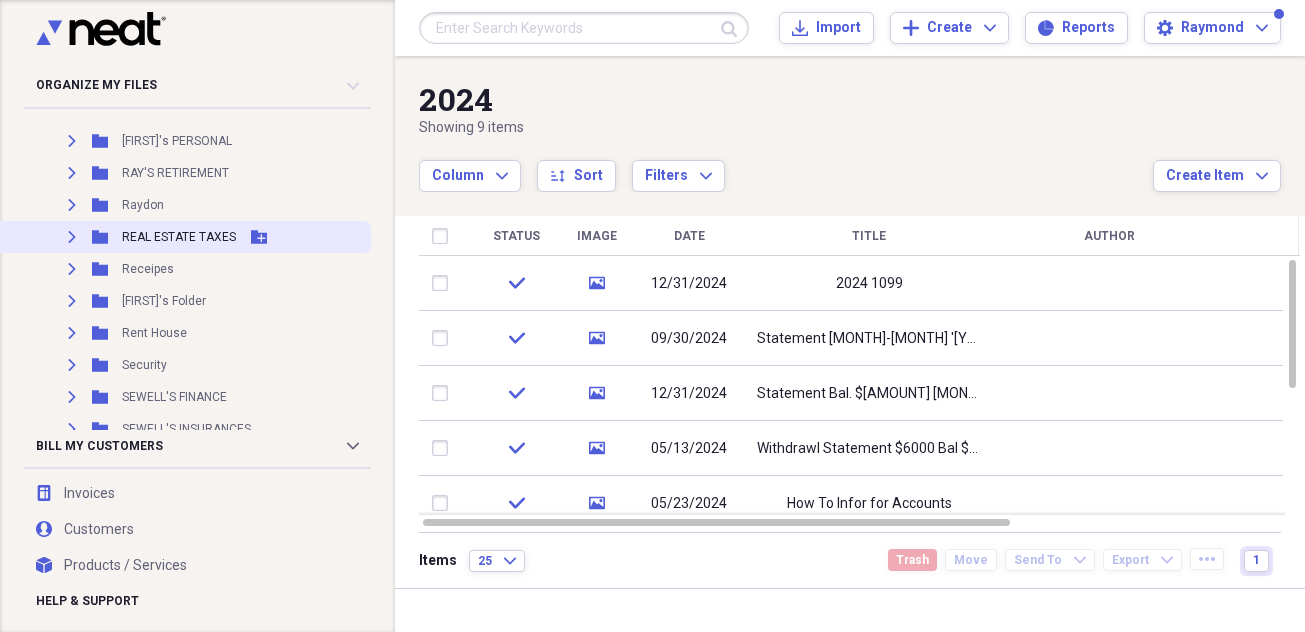 click on "Expand" 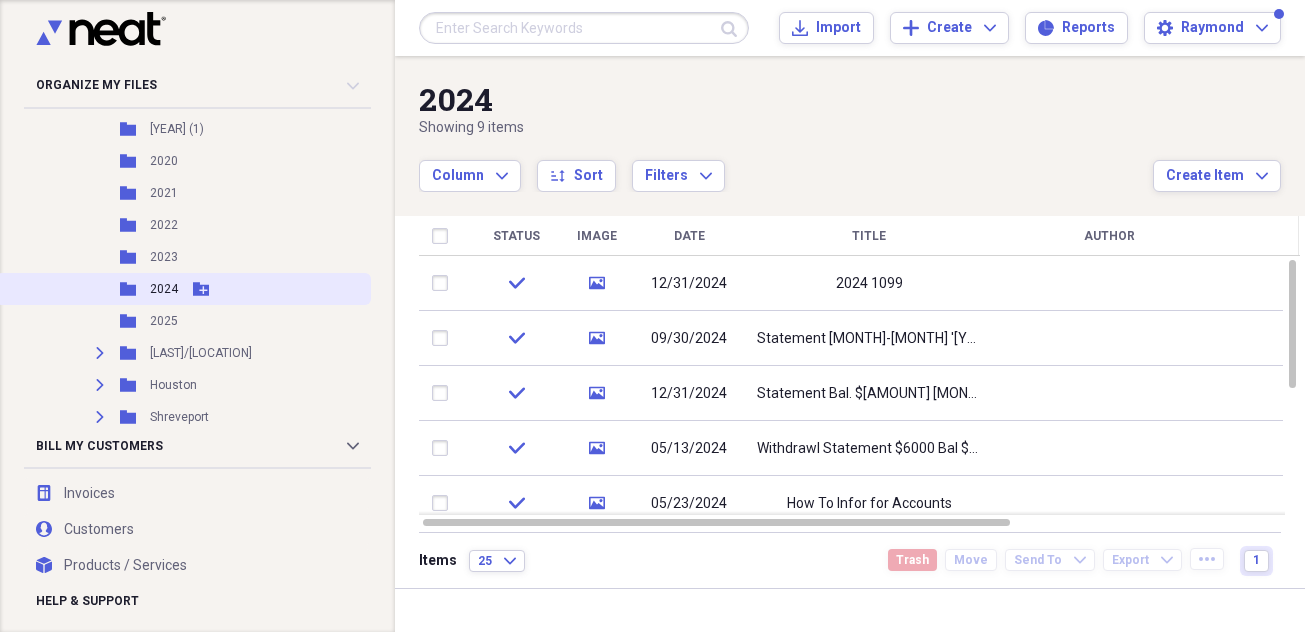 scroll, scrollTop: 1800, scrollLeft: 0, axis: vertical 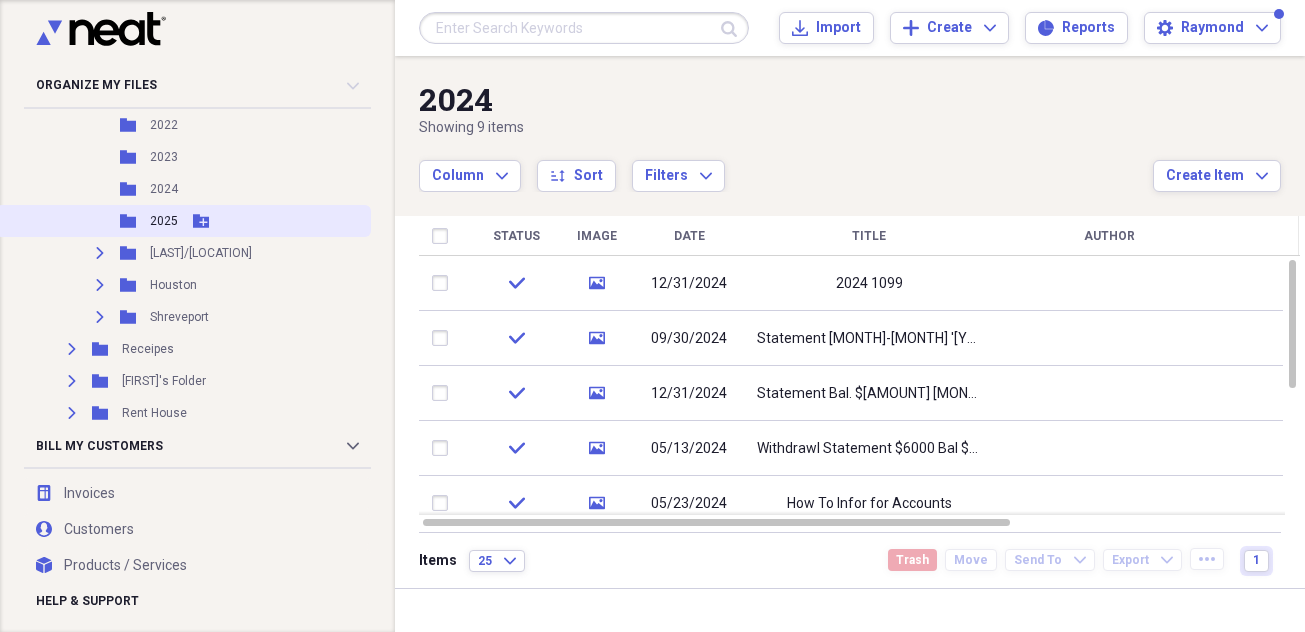 click on "Folder 2025 Add Folder" at bounding box center (183, 221) 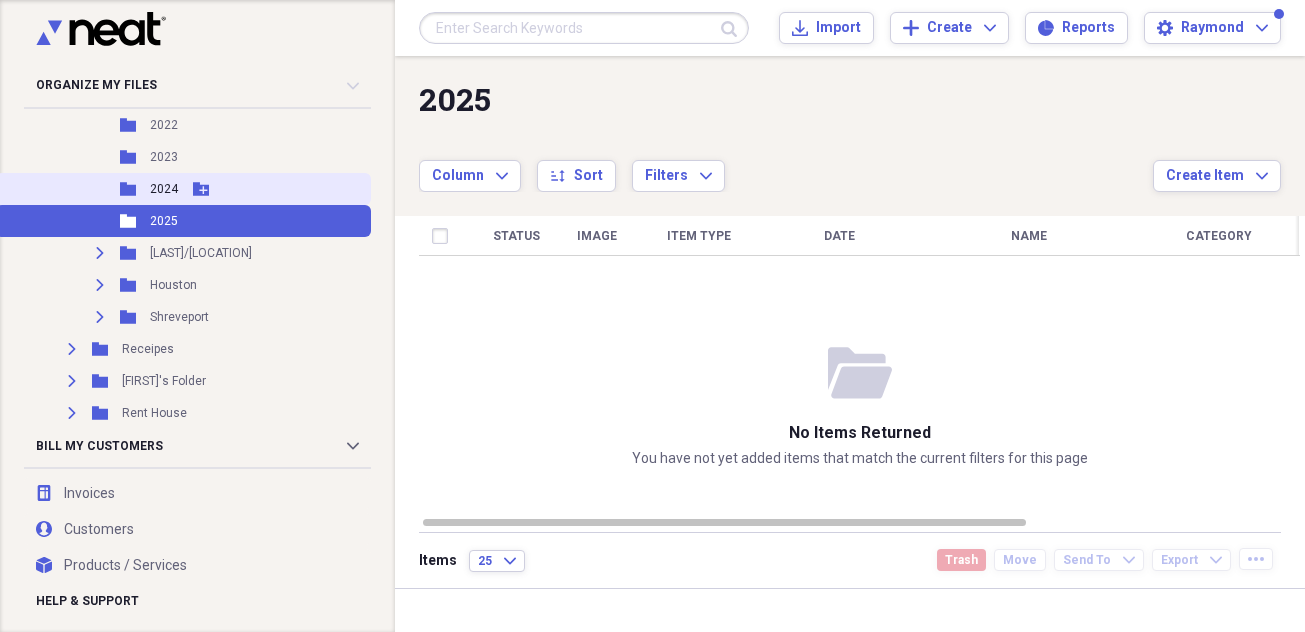 click on "2024" at bounding box center [164, 189] 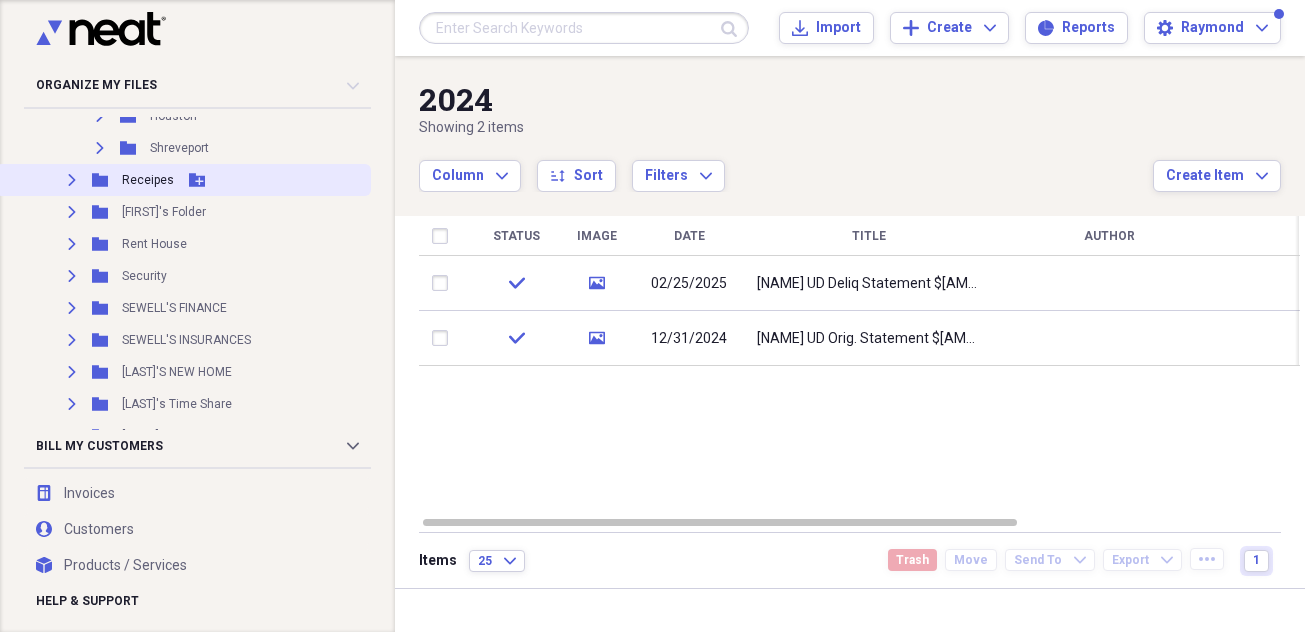 scroll, scrollTop: 2000, scrollLeft: 0, axis: vertical 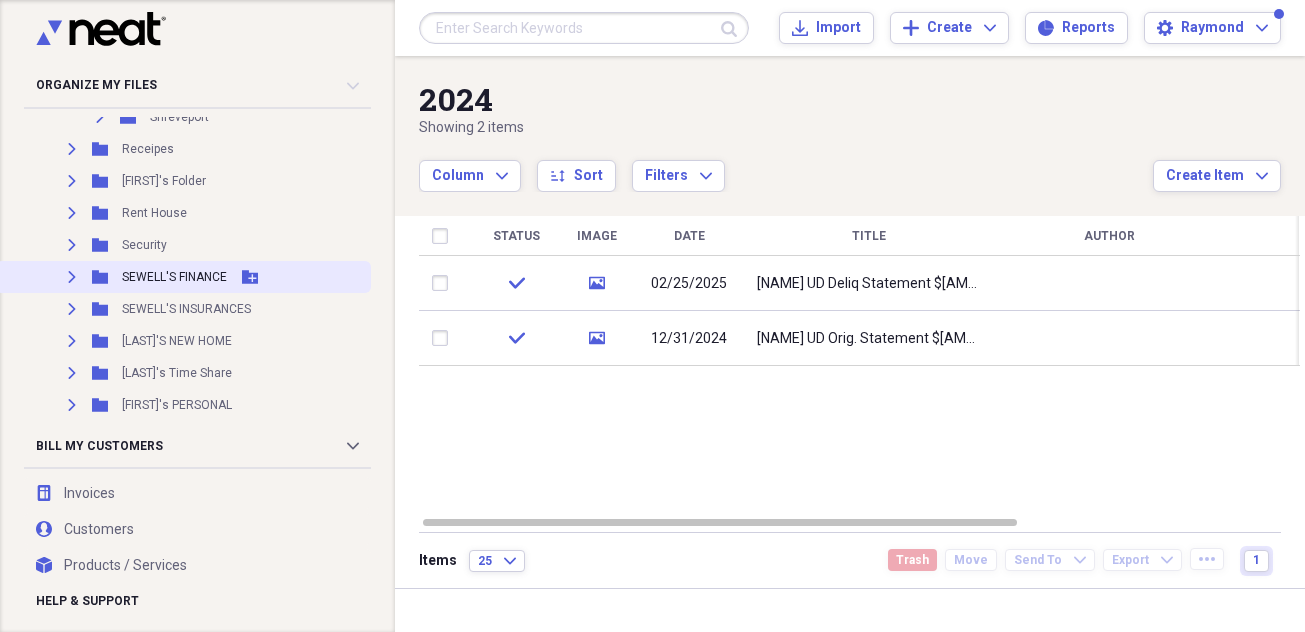 click on "Expand" 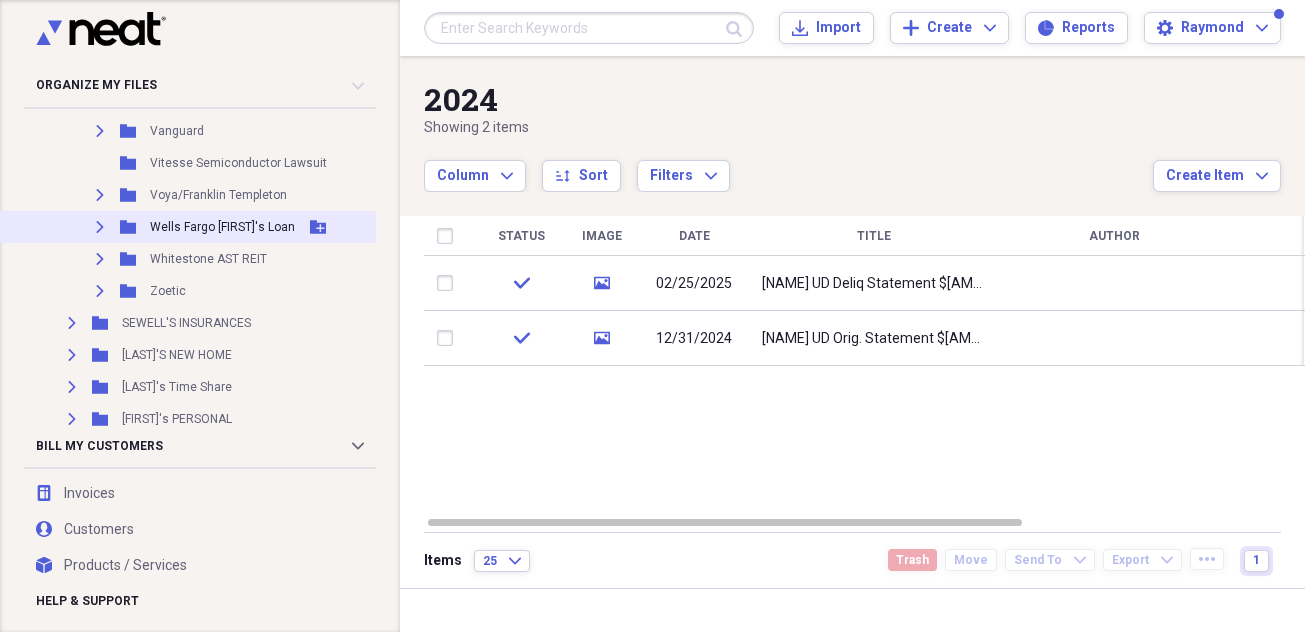 scroll, scrollTop: 4100, scrollLeft: 0, axis: vertical 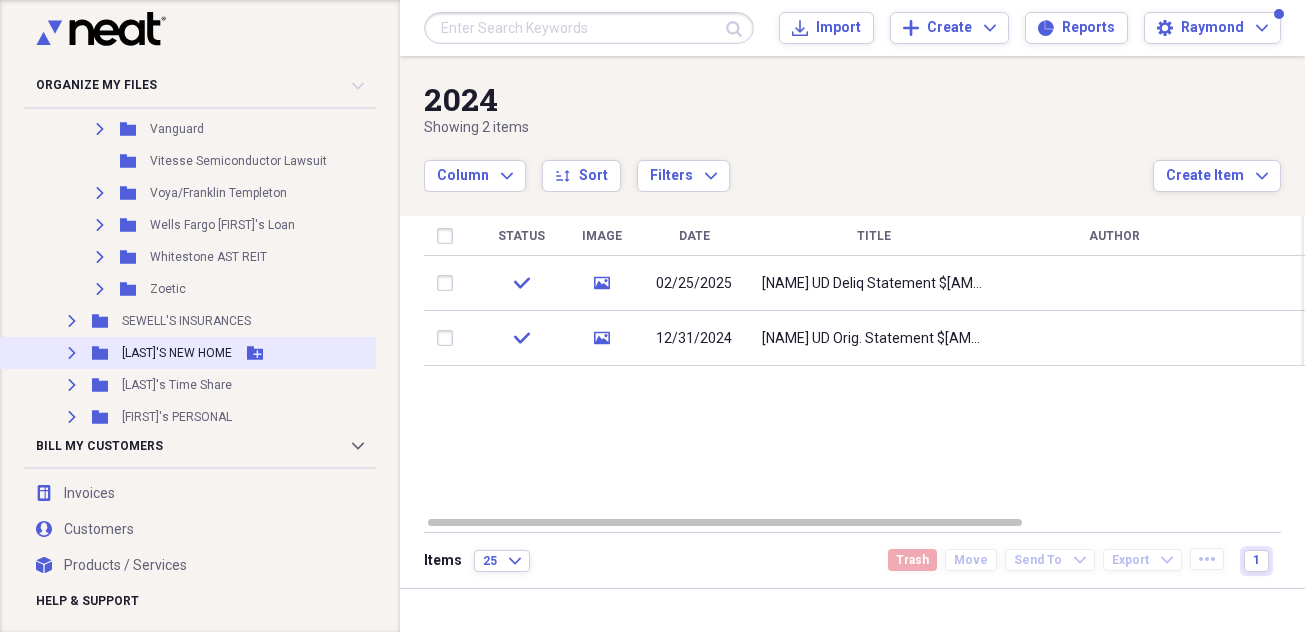 click on "Expand" 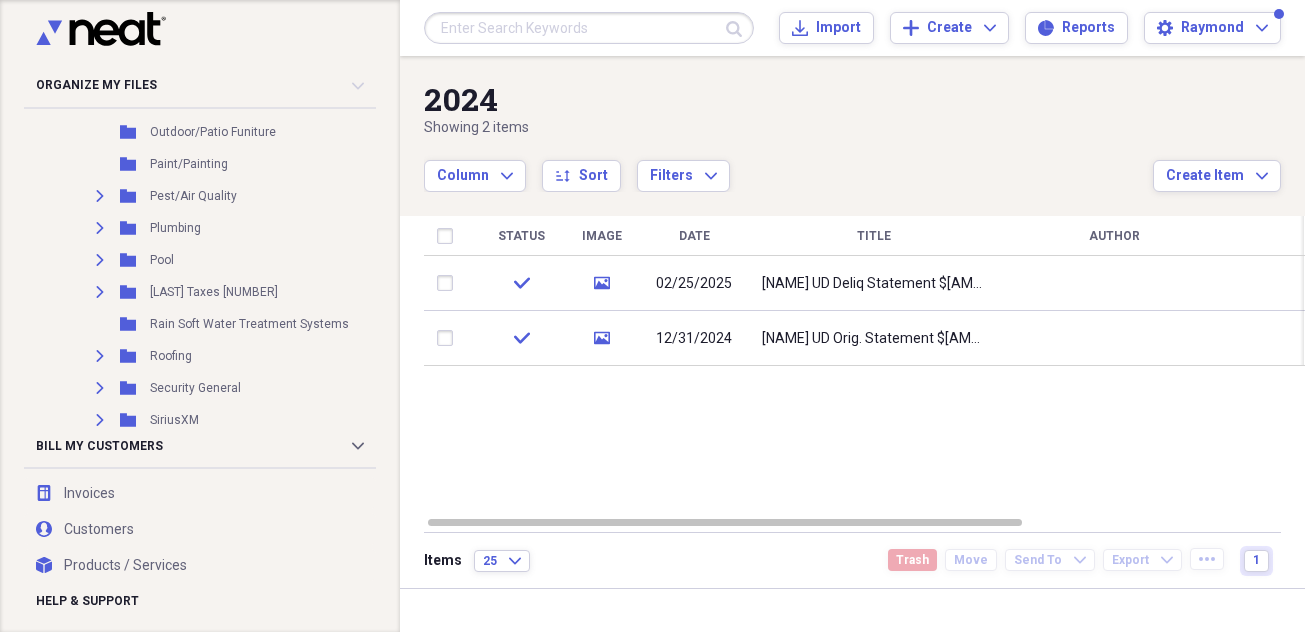 scroll, scrollTop: 5800, scrollLeft: 0, axis: vertical 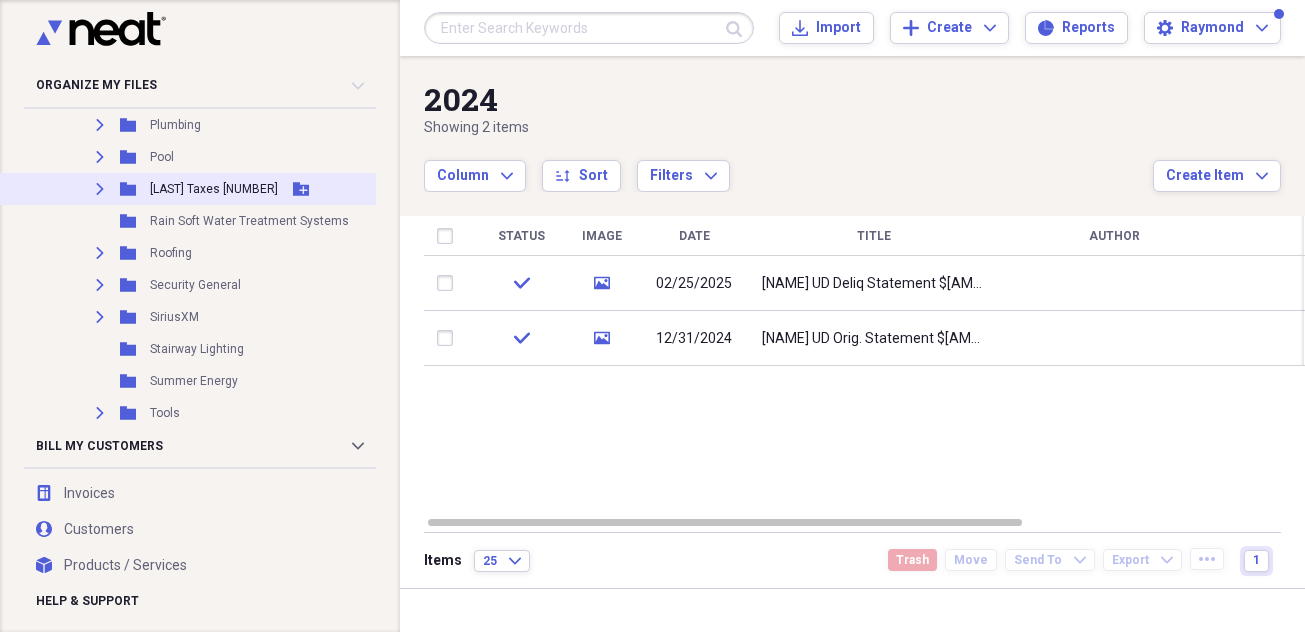 click on "Expand" 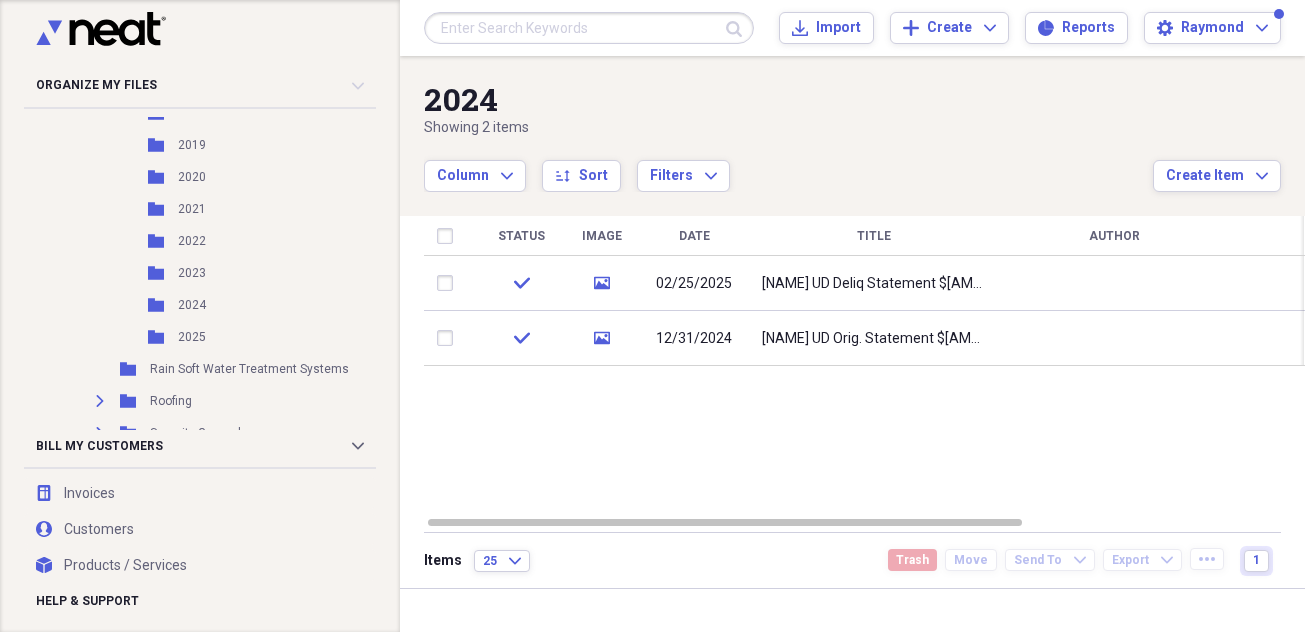 scroll, scrollTop: 6200, scrollLeft: 0, axis: vertical 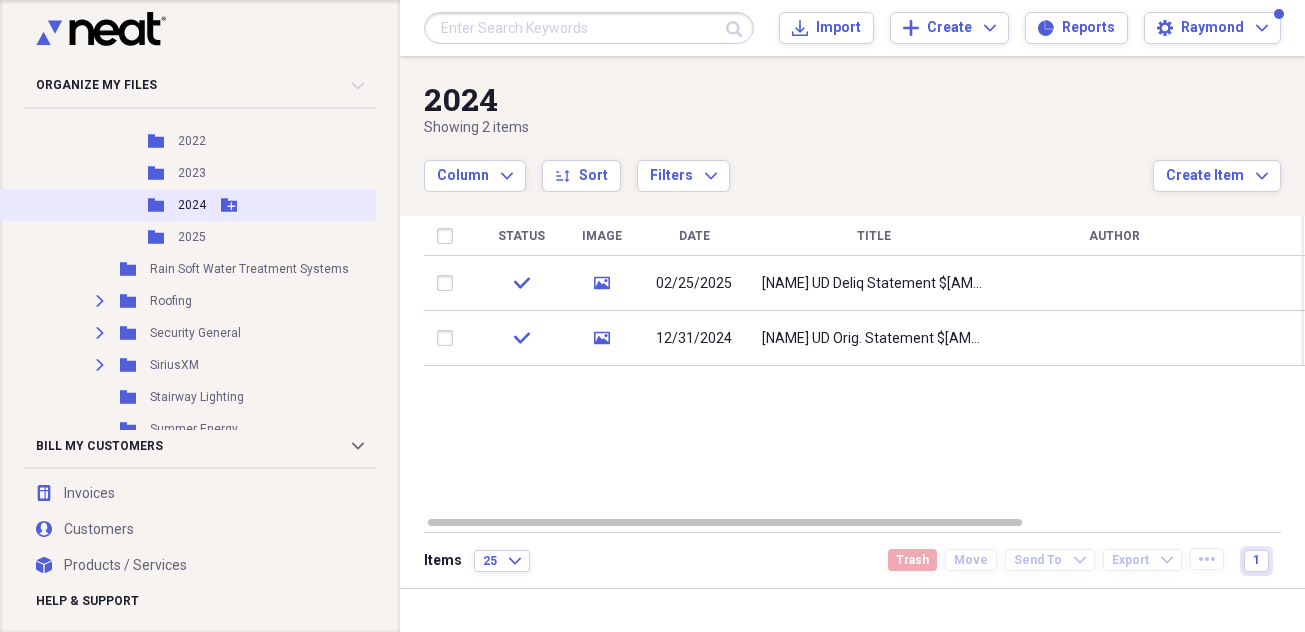 click on "2024" at bounding box center (192, 205) 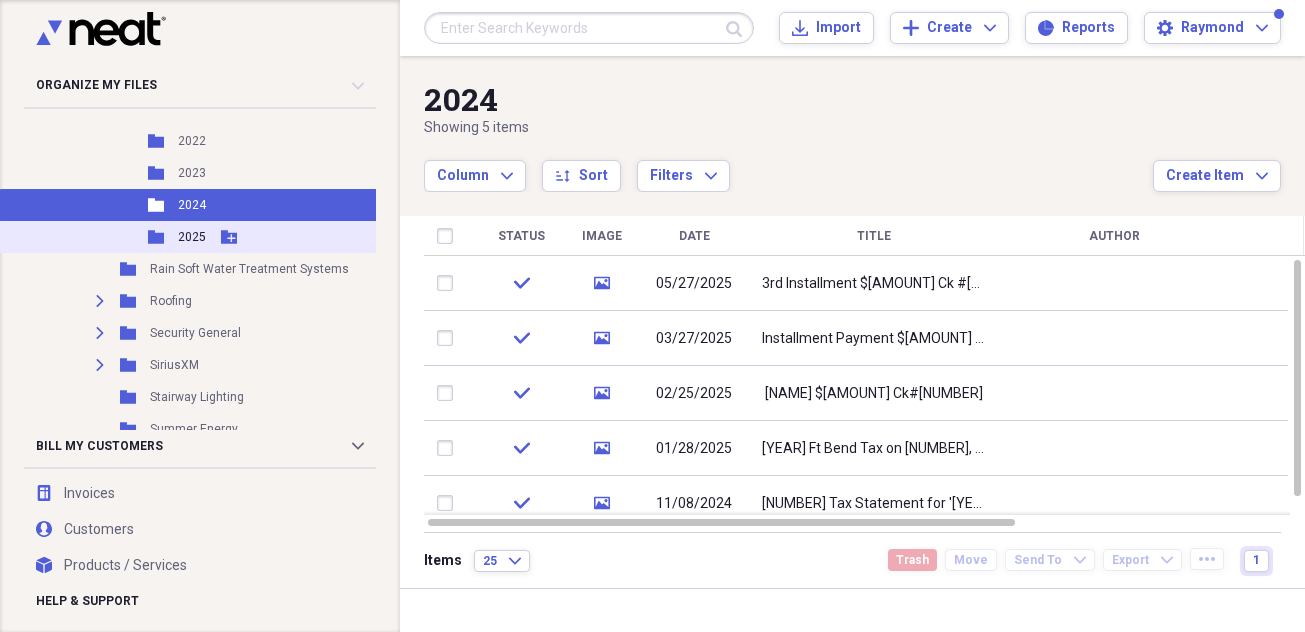 click on "2025" at bounding box center [192, 237] 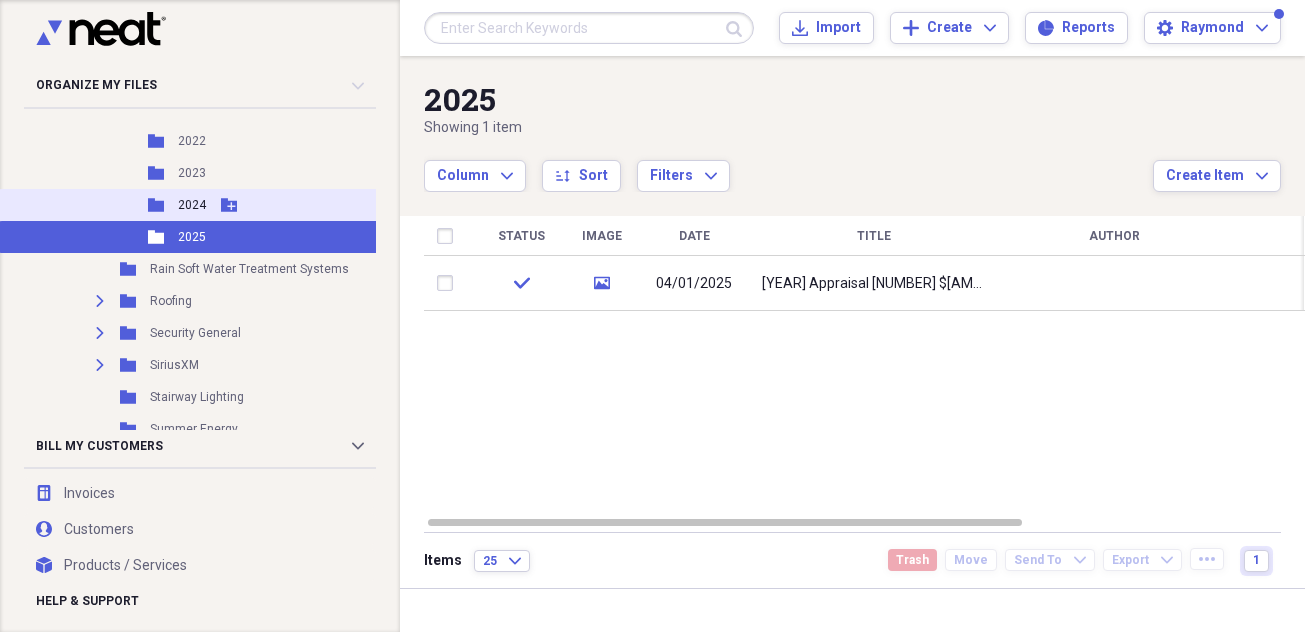 click on "Folder 2024 Add Folder" at bounding box center [223, 205] 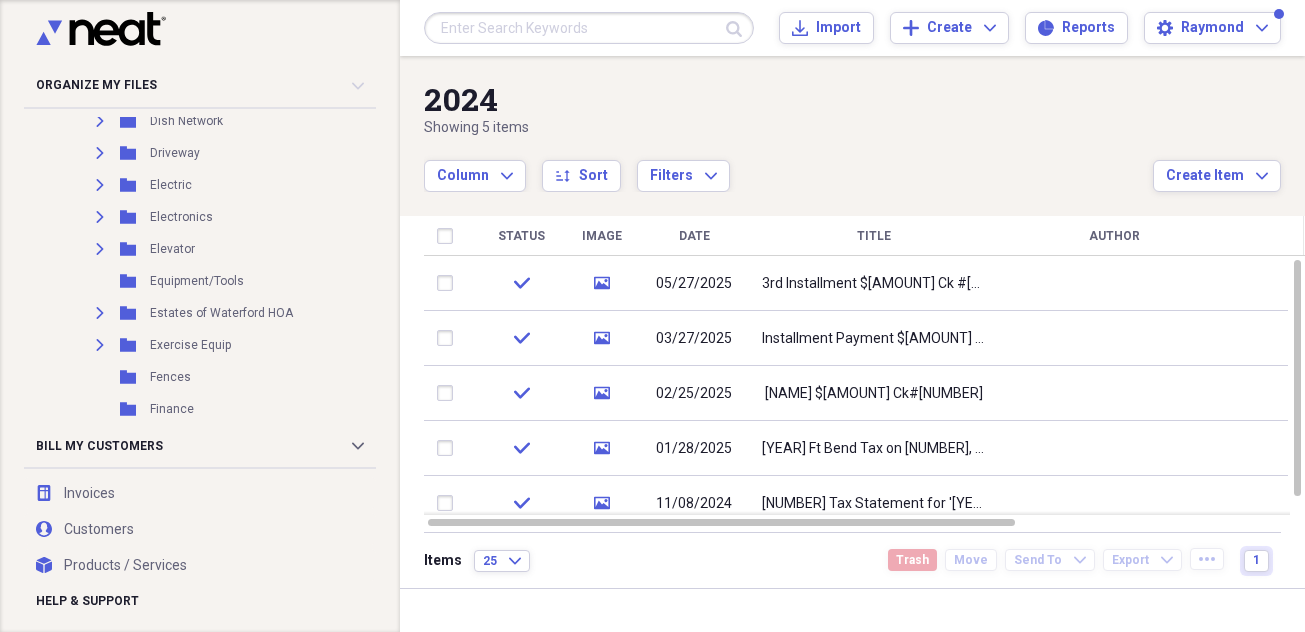 scroll, scrollTop: 5000, scrollLeft: 0, axis: vertical 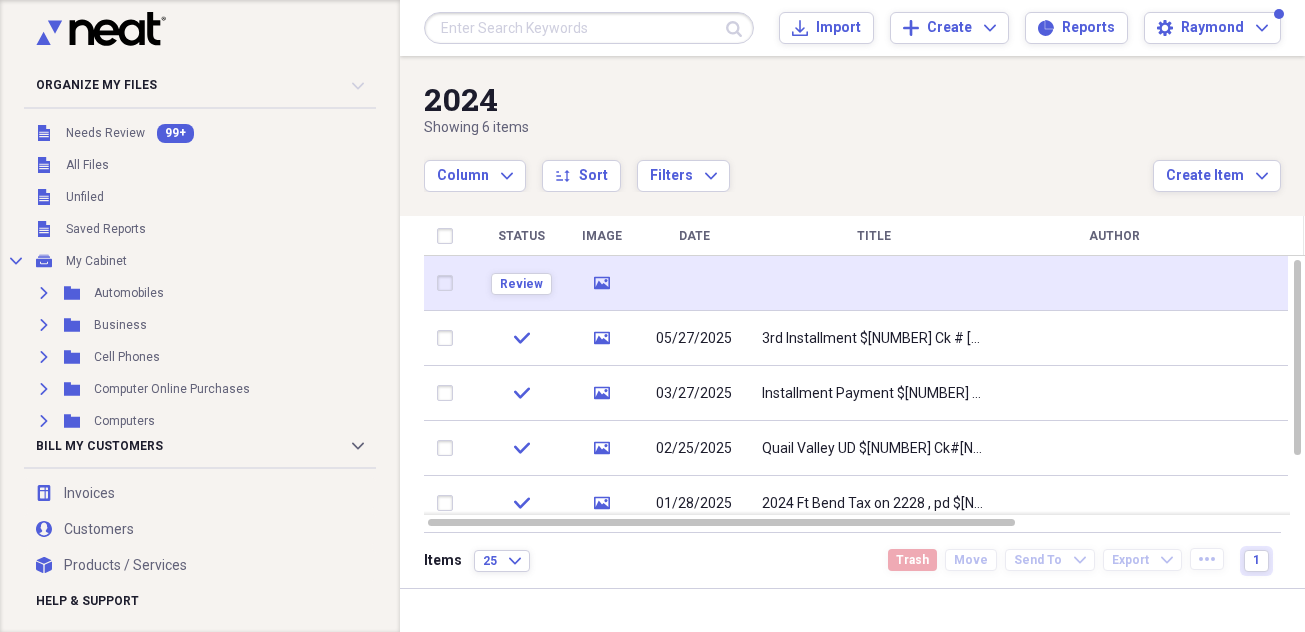 click at bounding box center [874, 283] 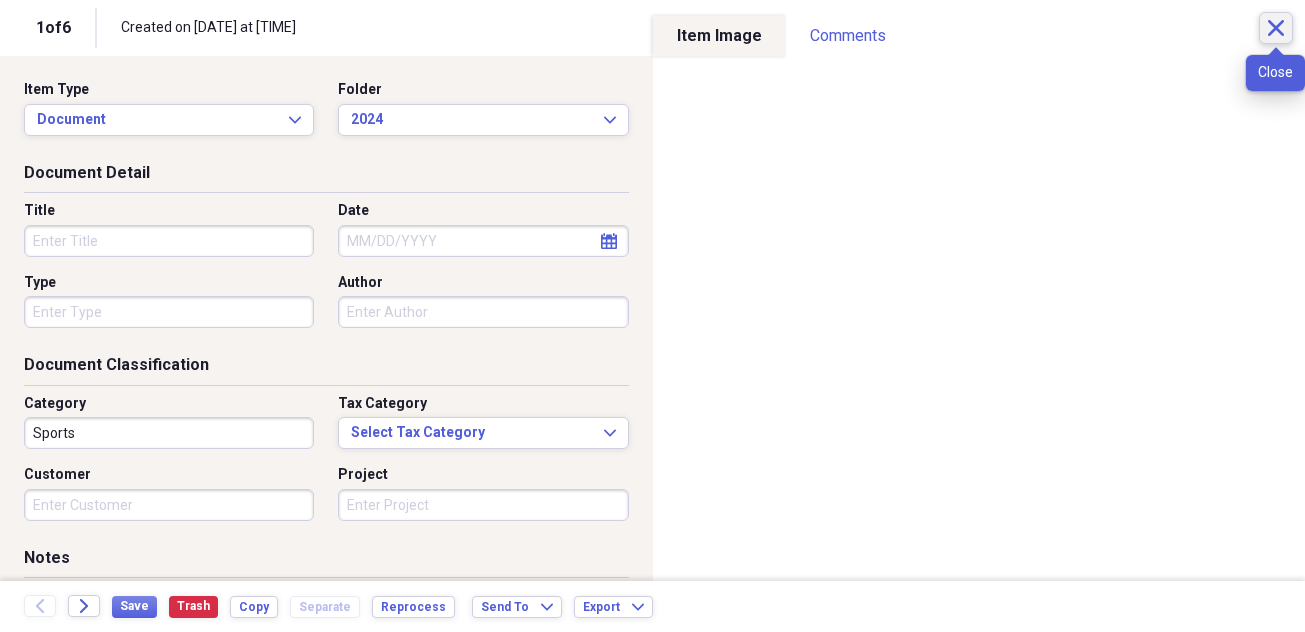 click on "Close" 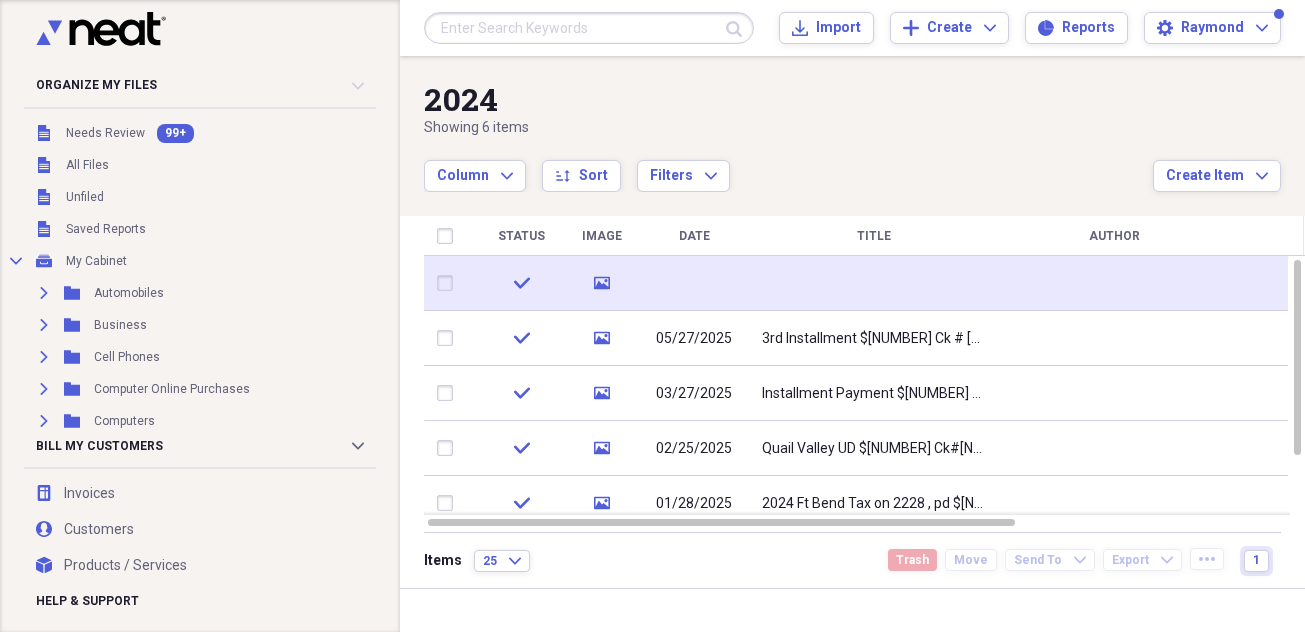 click at bounding box center [874, 283] 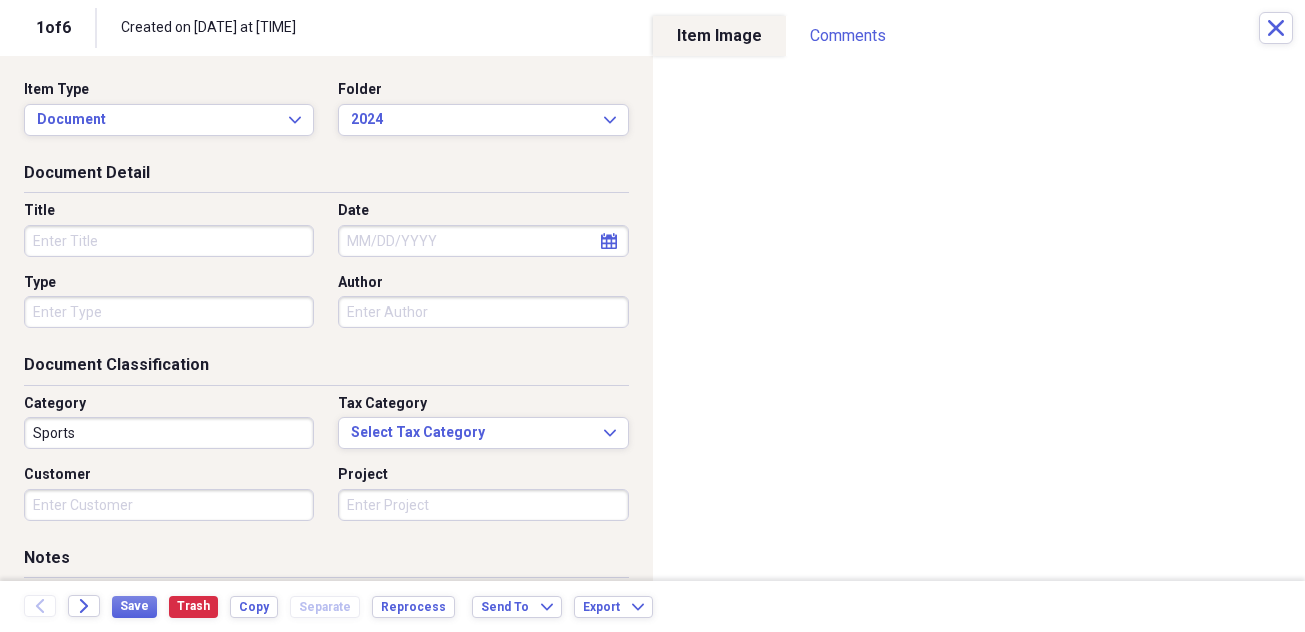 click on "Title" at bounding box center [169, 241] 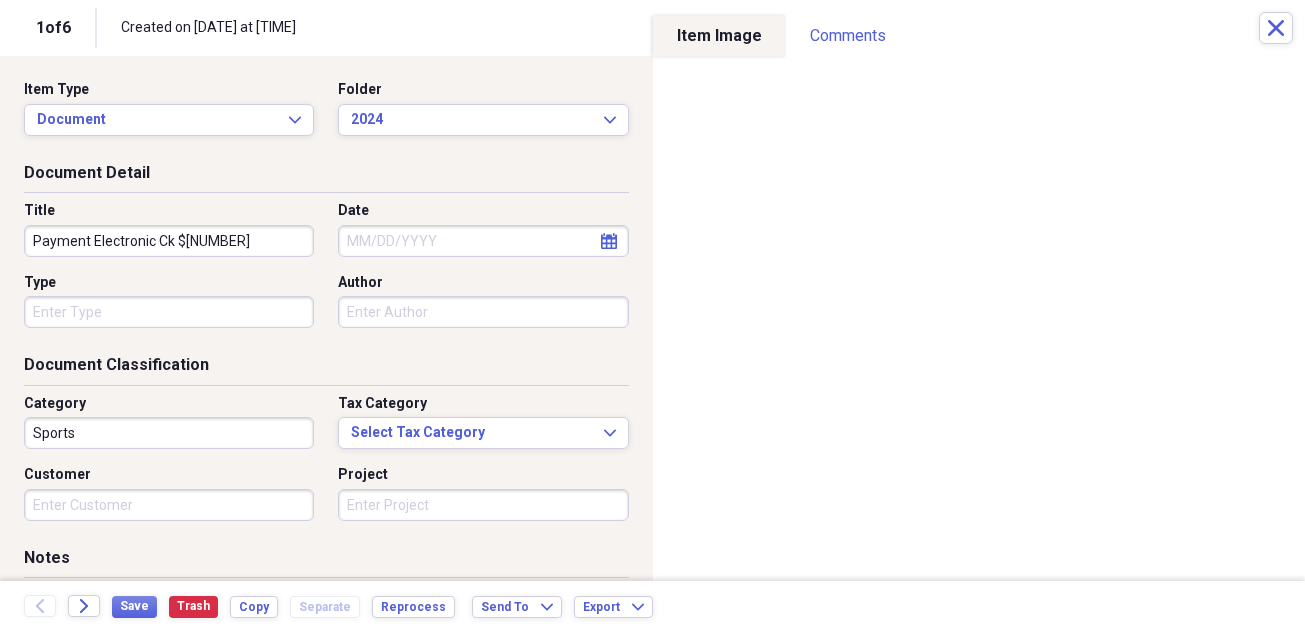 type on "Payment Electronic Ck $3,376.91" 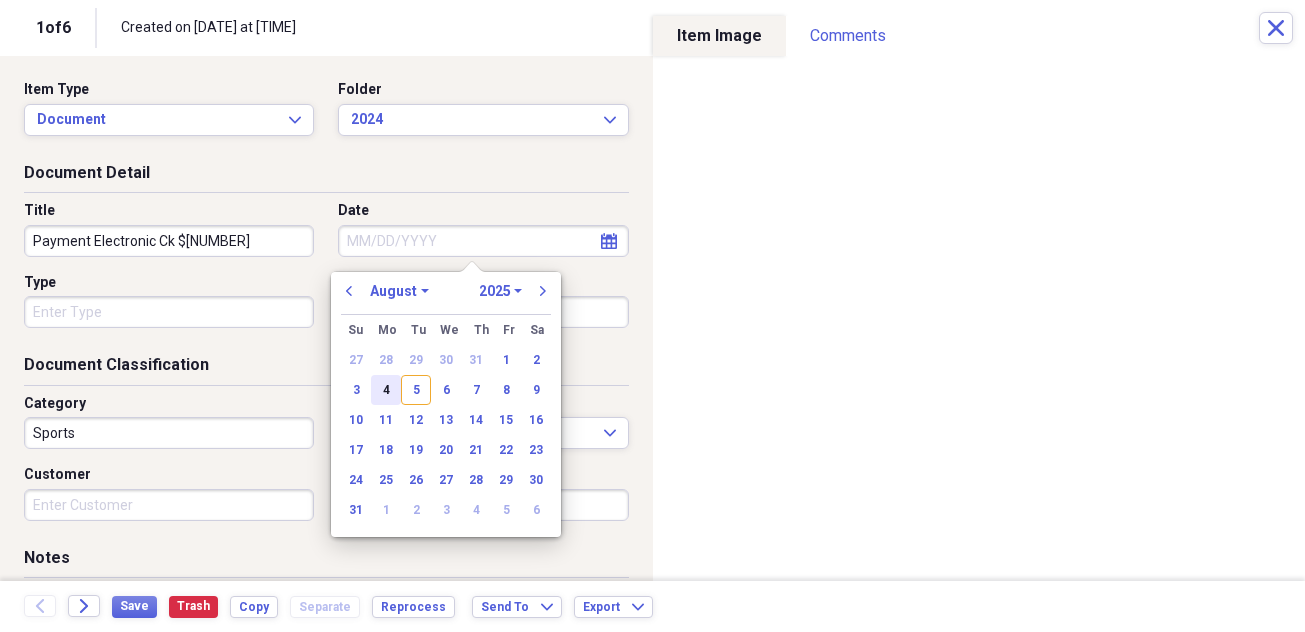 click on "4" at bounding box center [386, 390] 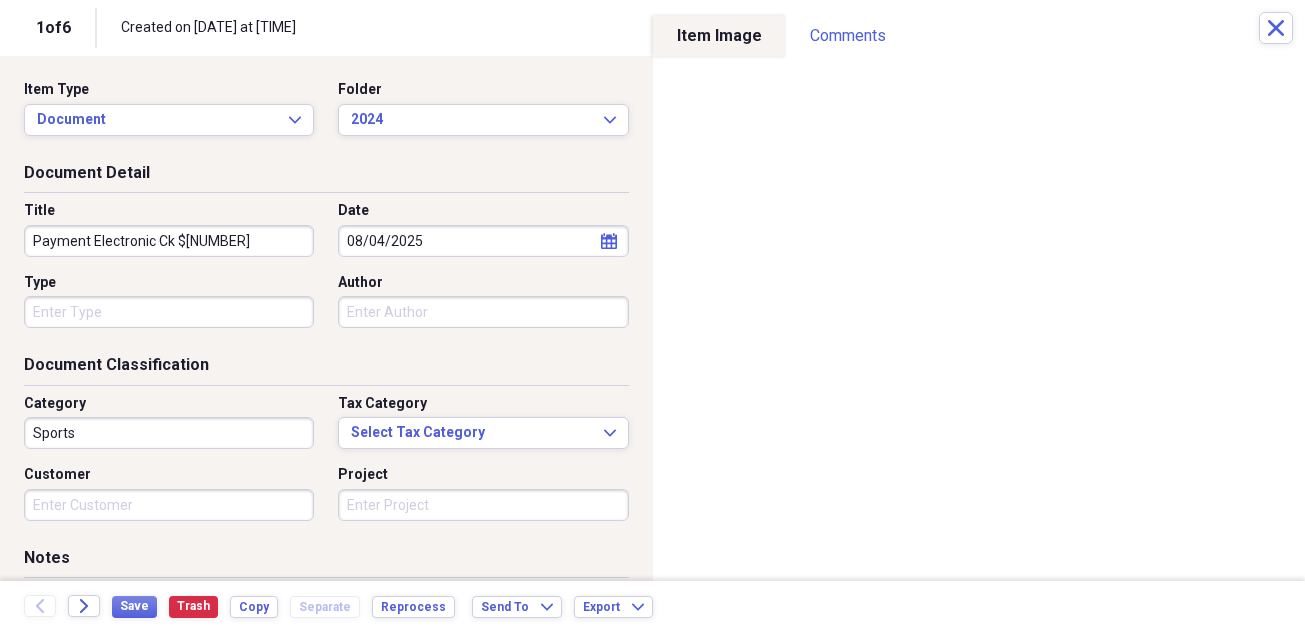 click on "Type" at bounding box center (169, 312) 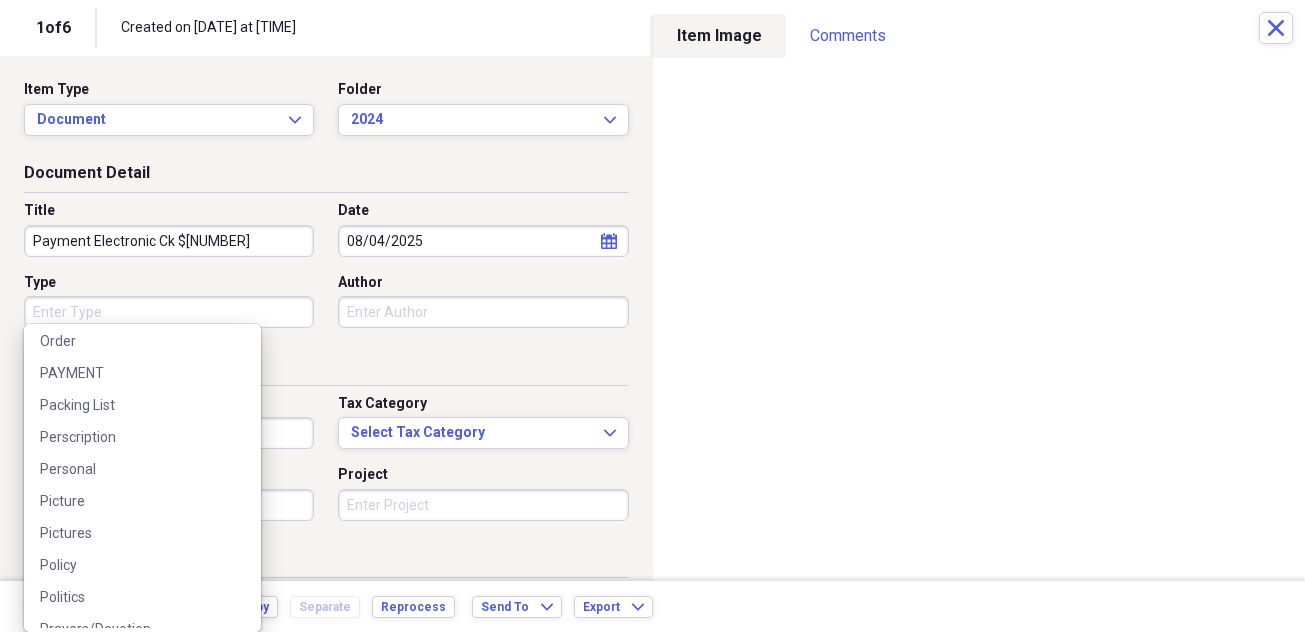 scroll, scrollTop: 1900, scrollLeft: 0, axis: vertical 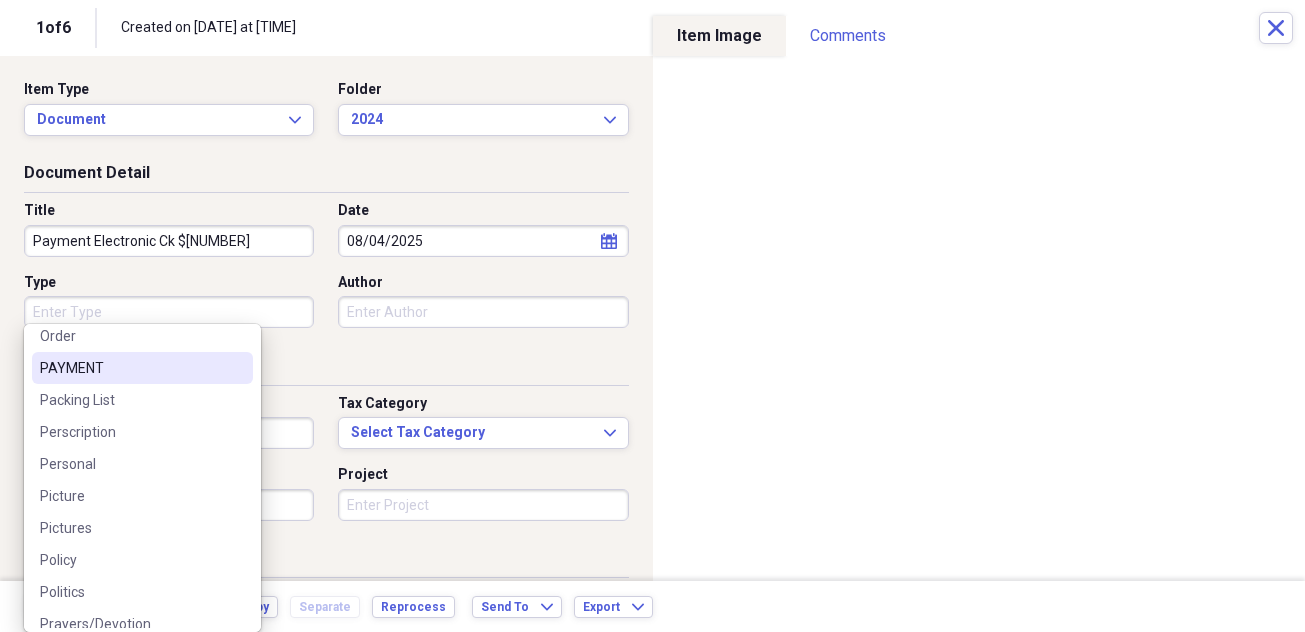 click on "PAYMENT" at bounding box center (130, 368) 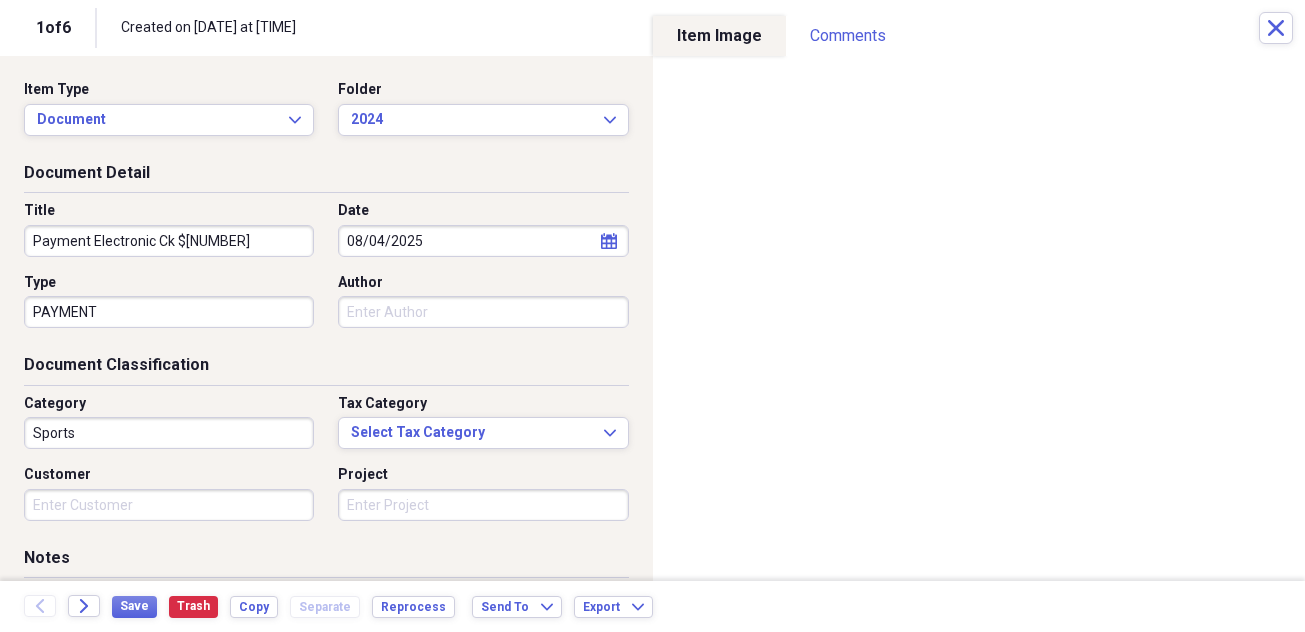 click on "Sports" at bounding box center (169, 433) 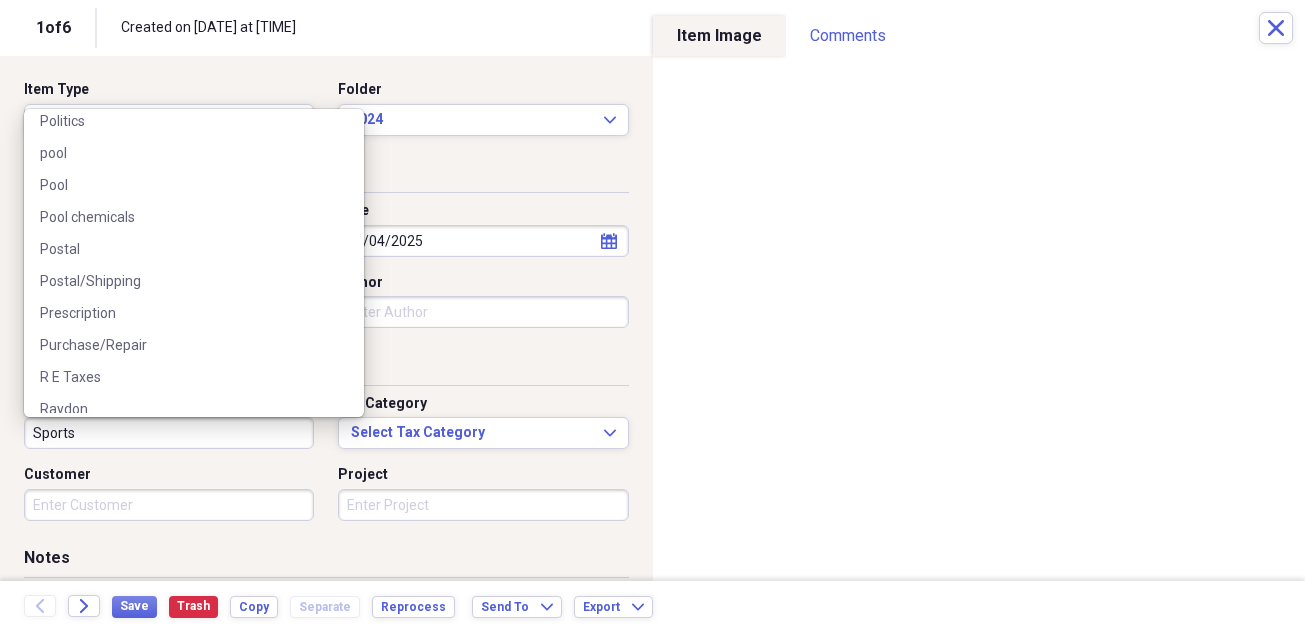 scroll, scrollTop: 4400, scrollLeft: 0, axis: vertical 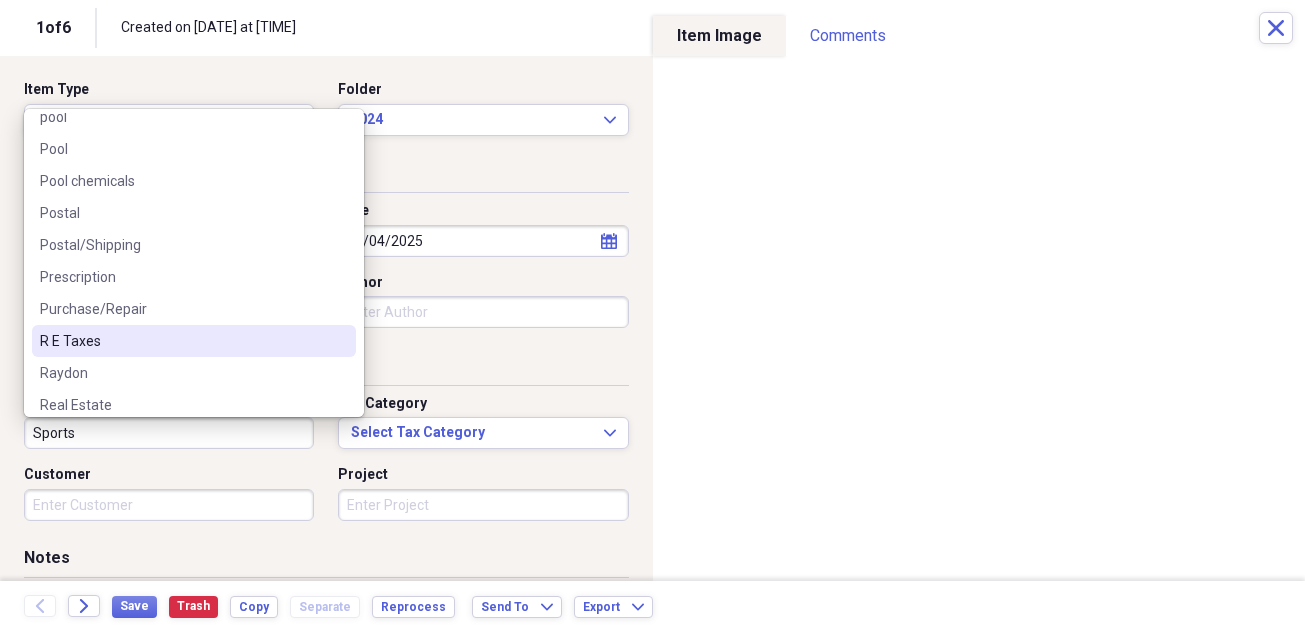 click on "R E Taxes" at bounding box center [182, 341] 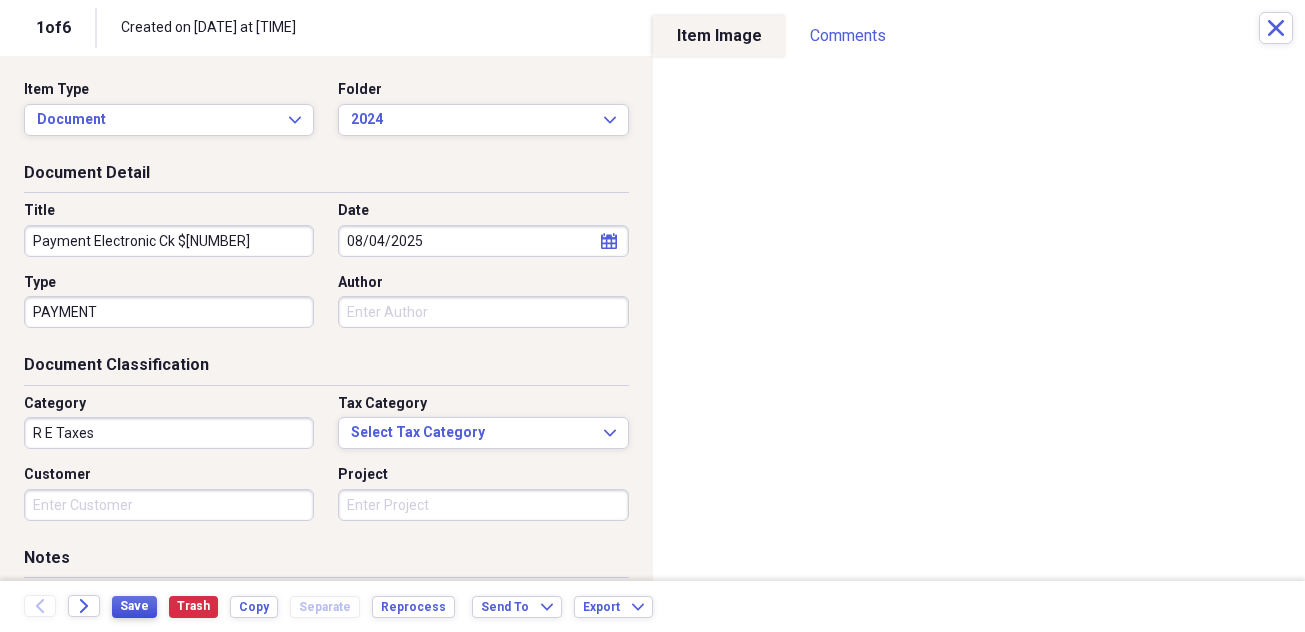 click on "Save" at bounding box center (134, 606) 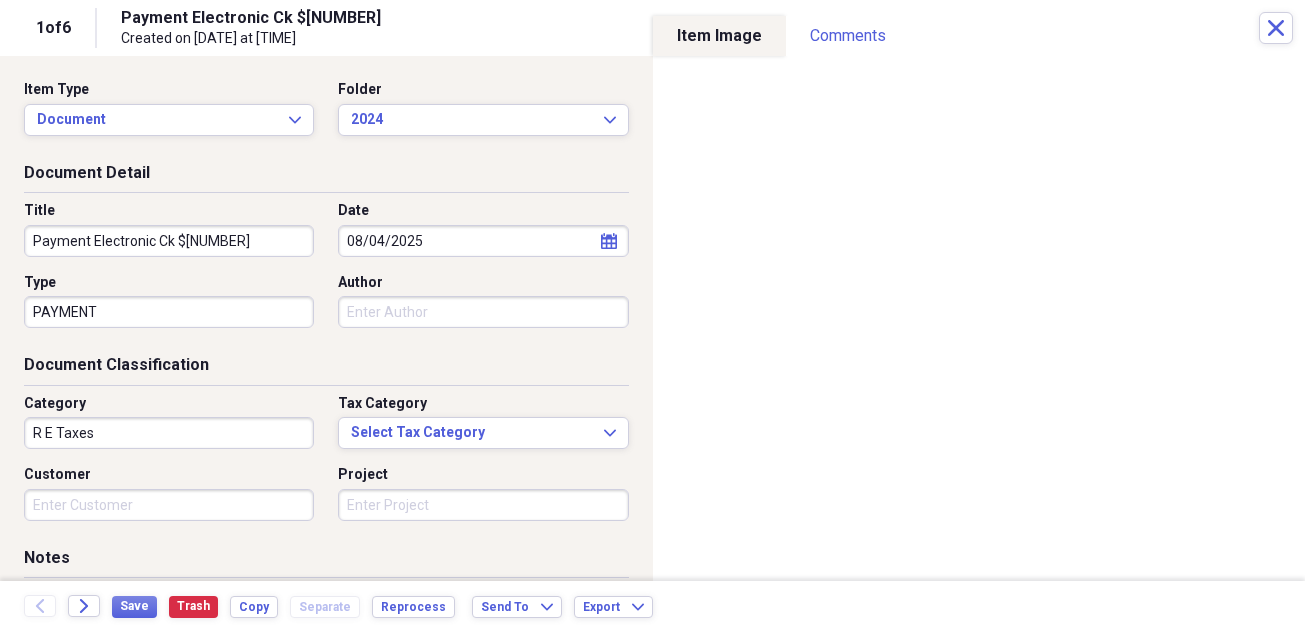 click on "Payment Electronic Ck $3,376.91" at bounding box center [169, 241] 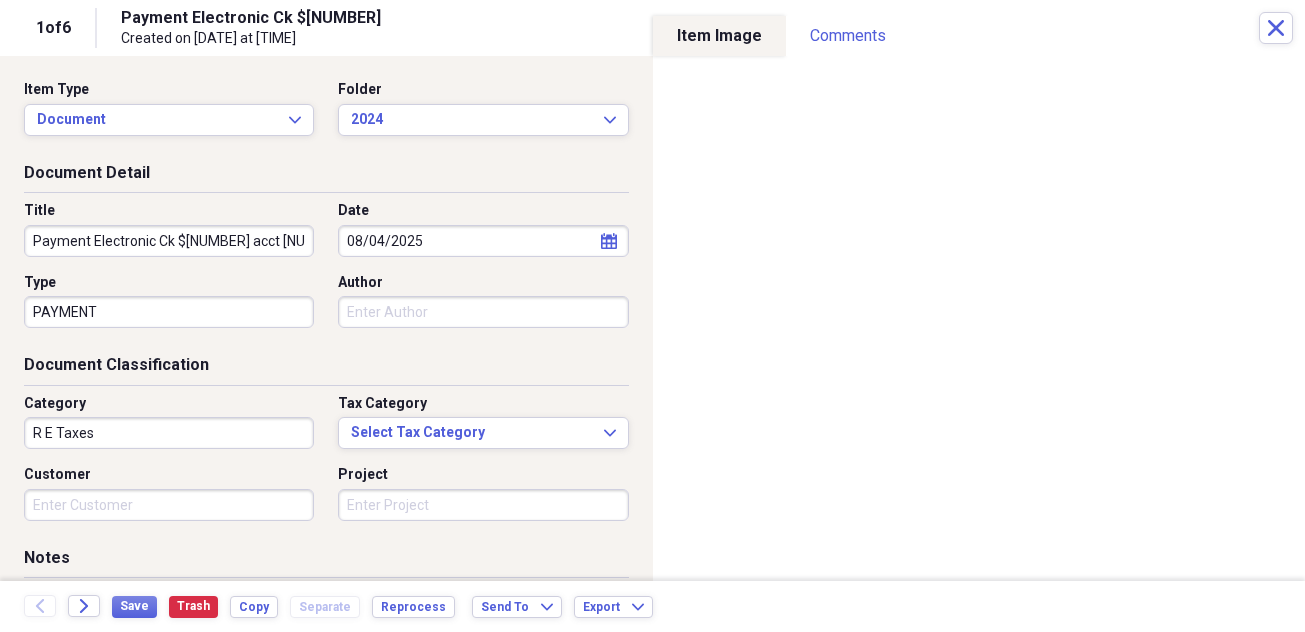scroll, scrollTop: 0, scrollLeft: 5, axis: horizontal 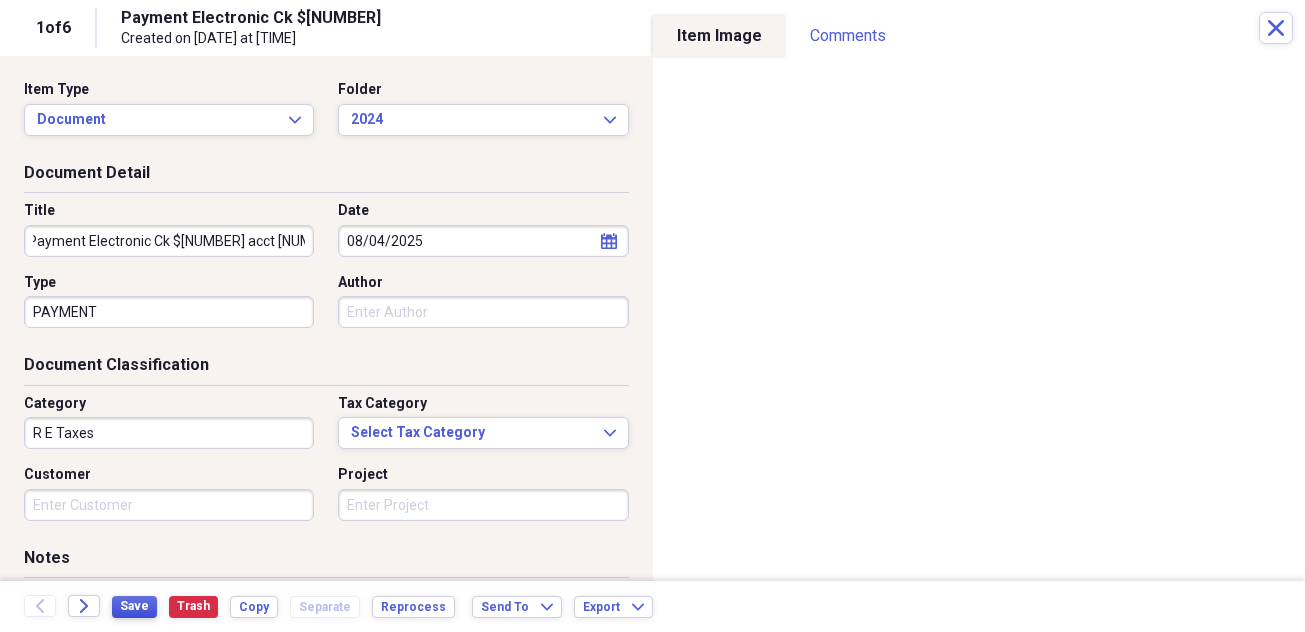 type on "Payment Electronic Ck $[AMOUNT] acct [ACCOUNT]" 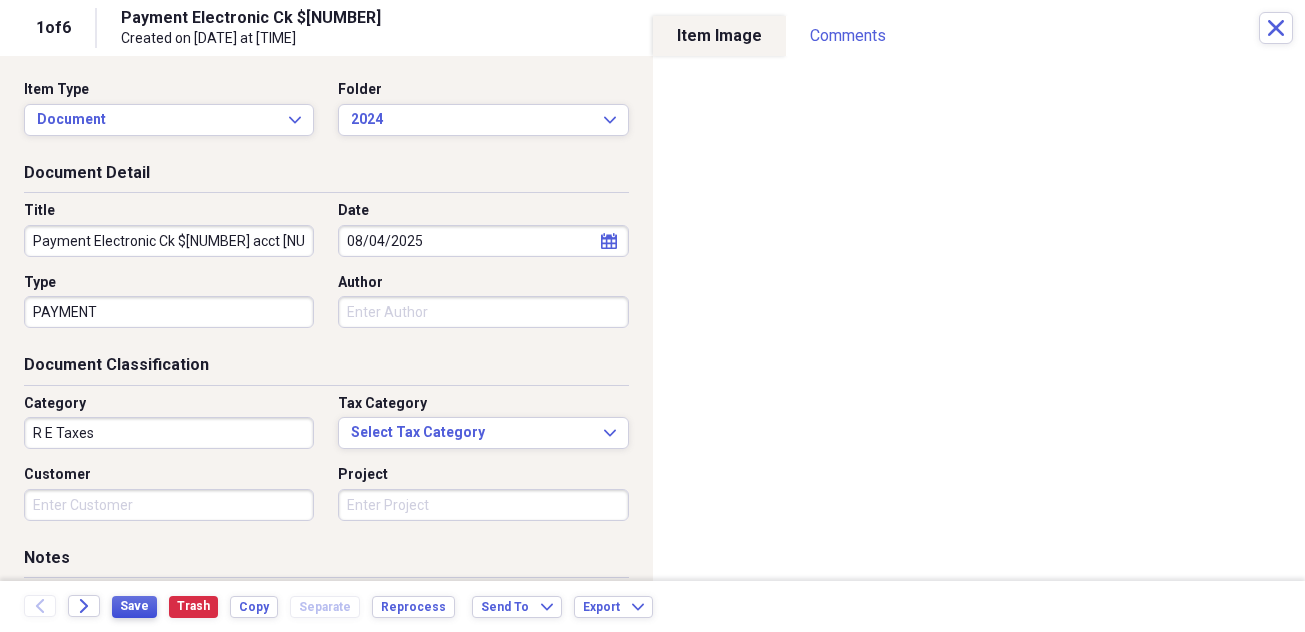 click on "Save" at bounding box center (134, 606) 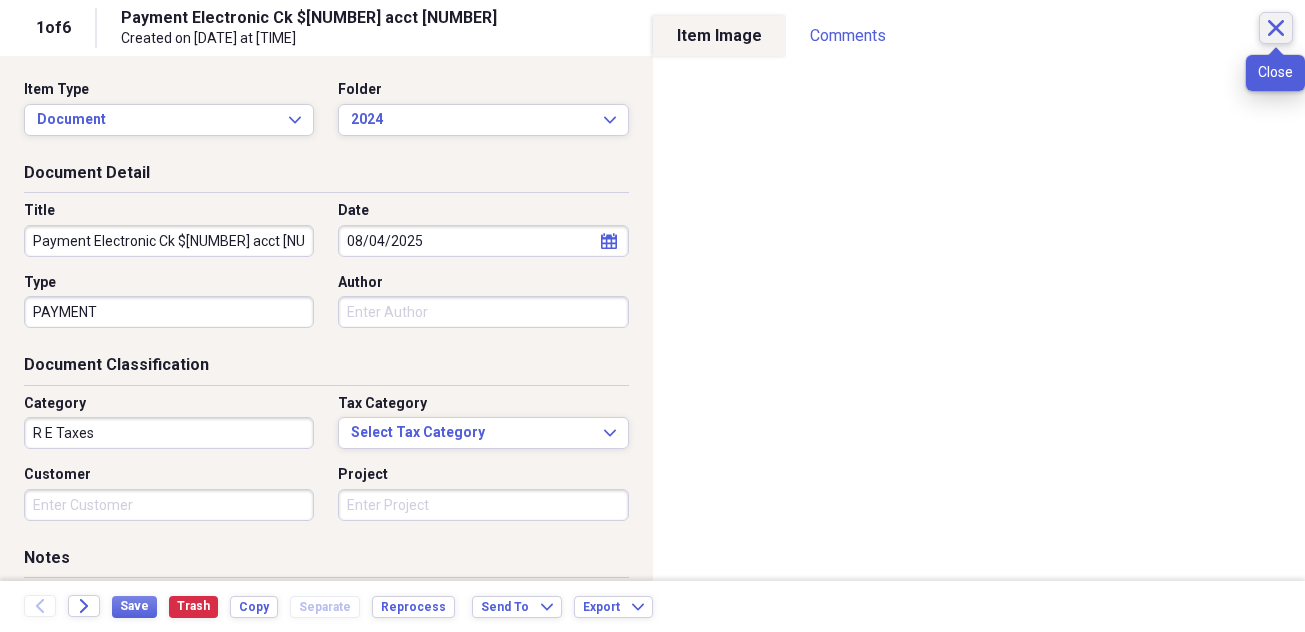 click on "Close" 